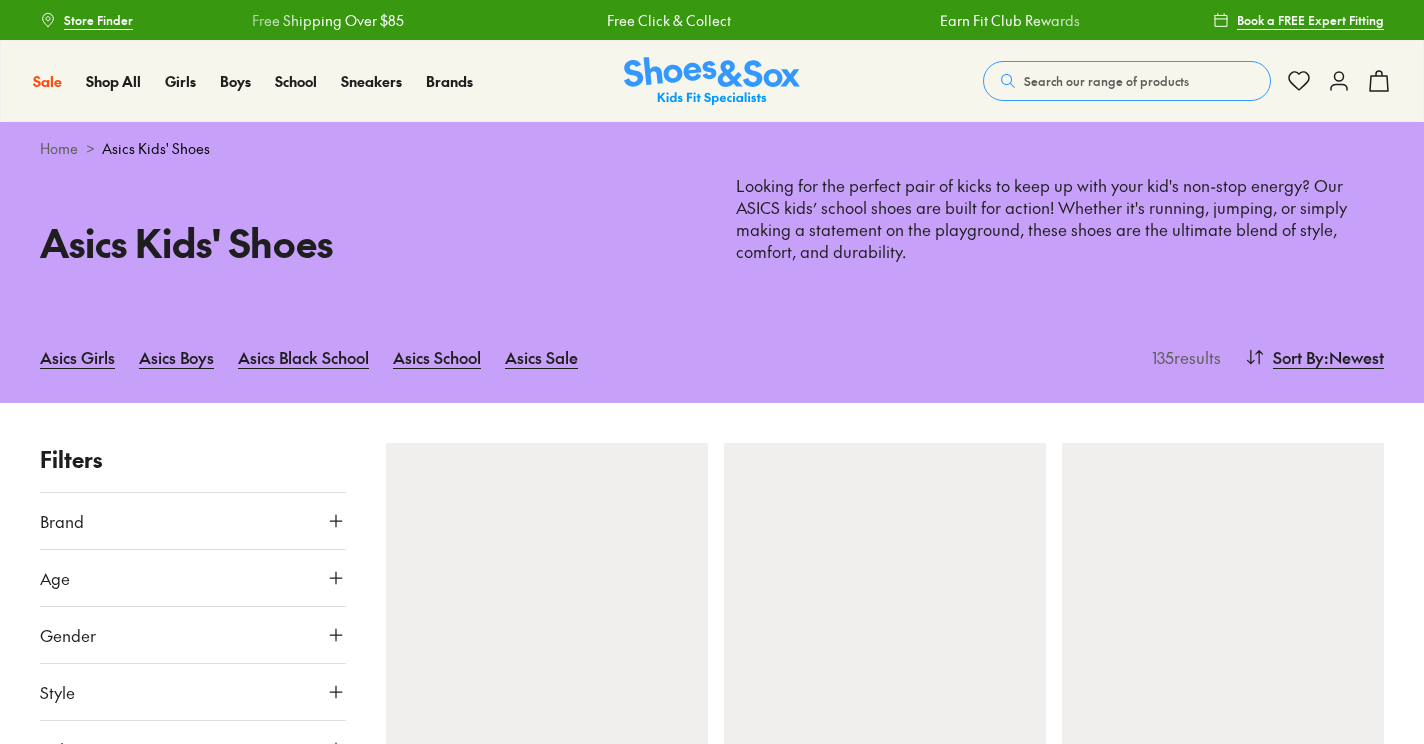 scroll, scrollTop: 0, scrollLeft: 0, axis: both 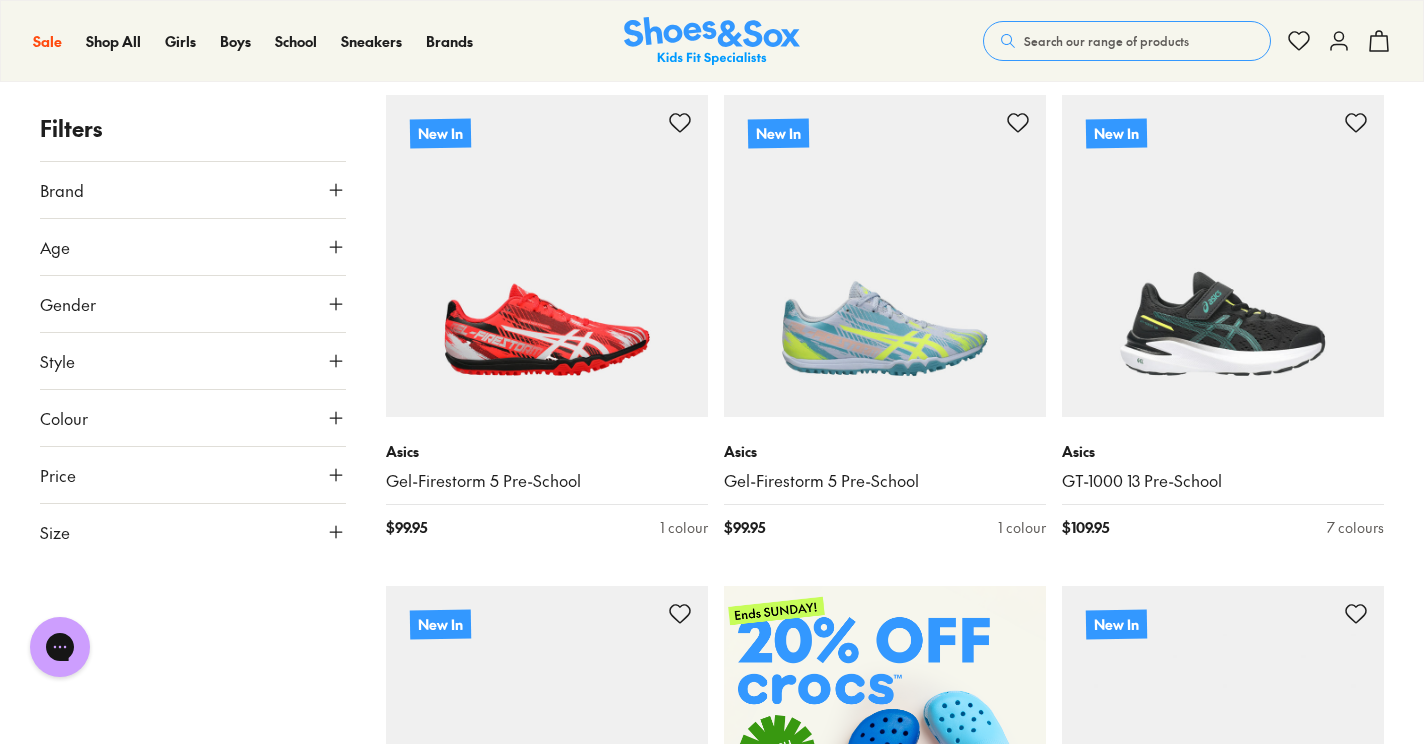 click on "Size" at bounding box center (55, 532) 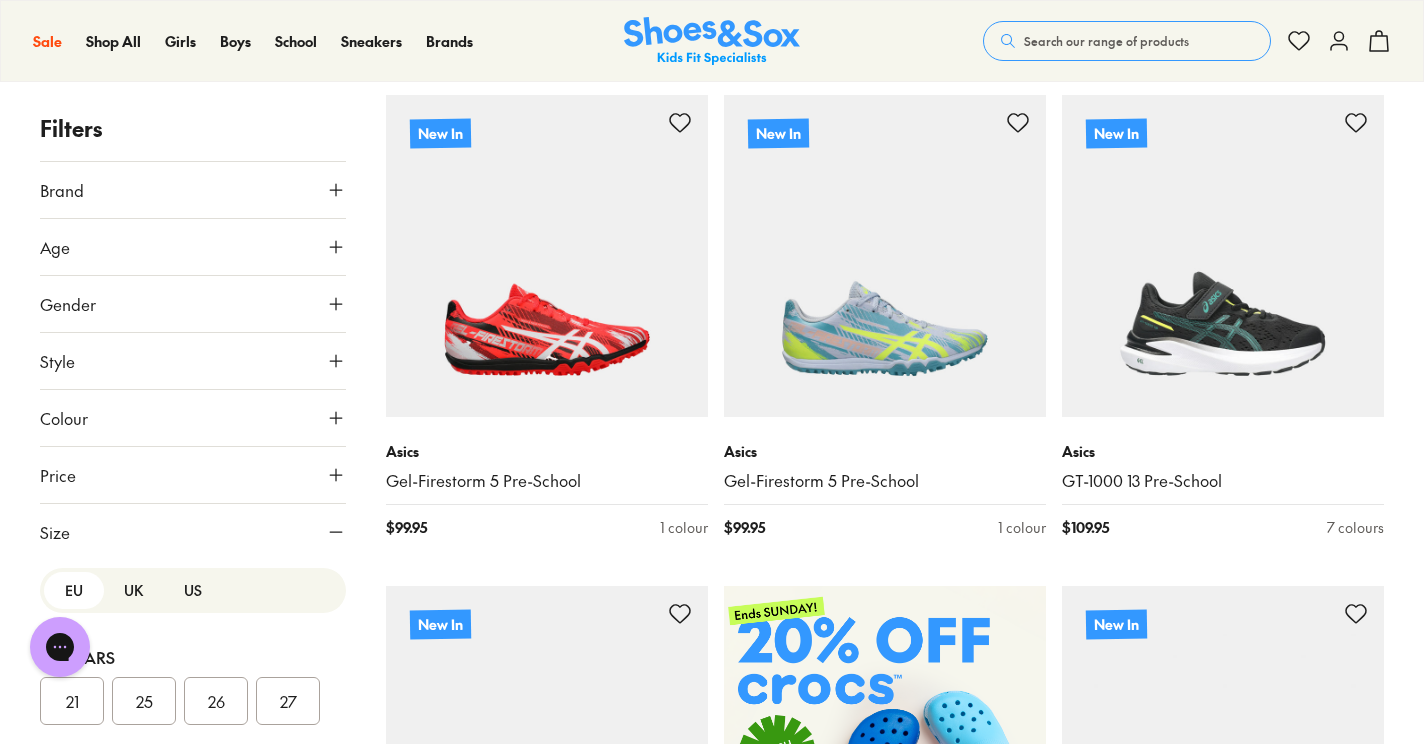 scroll, scrollTop: 200, scrollLeft: 0, axis: vertical 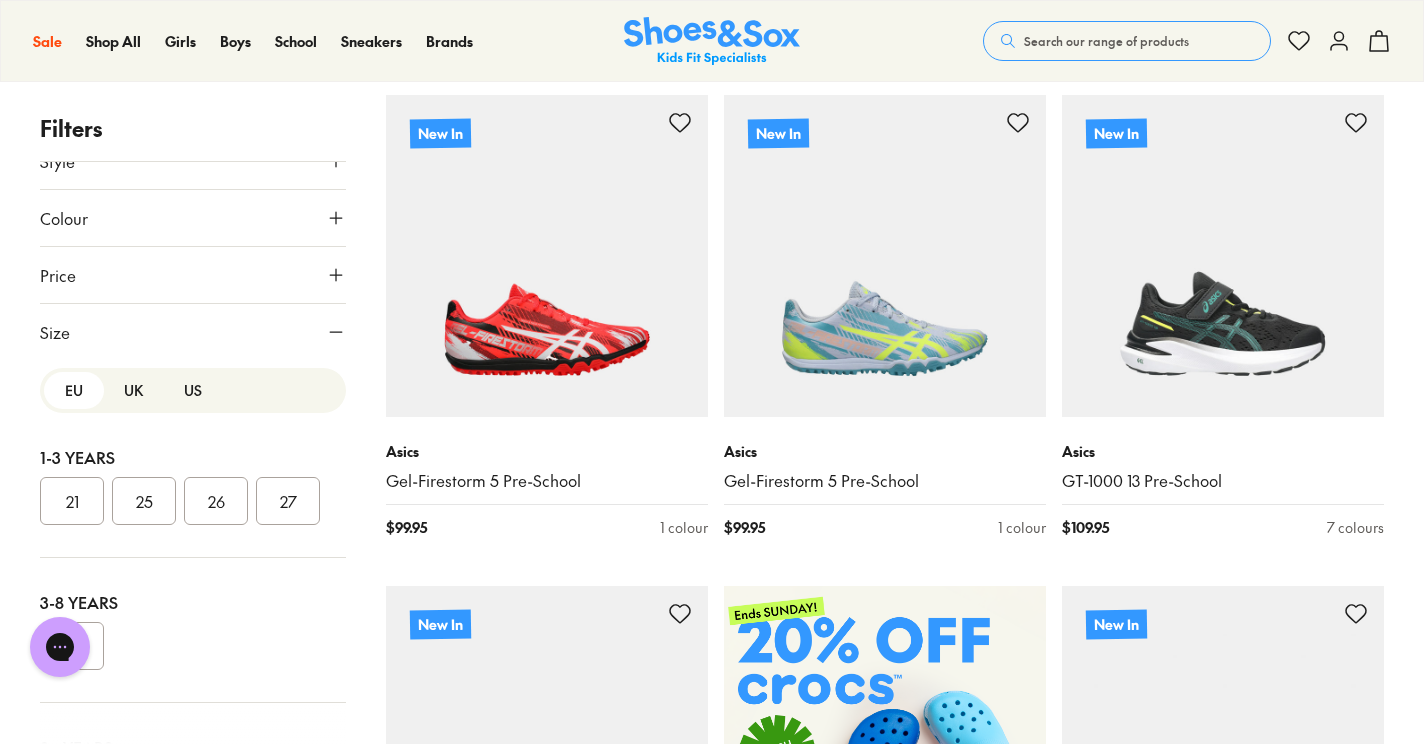 click on "US" at bounding box center [193, 390] 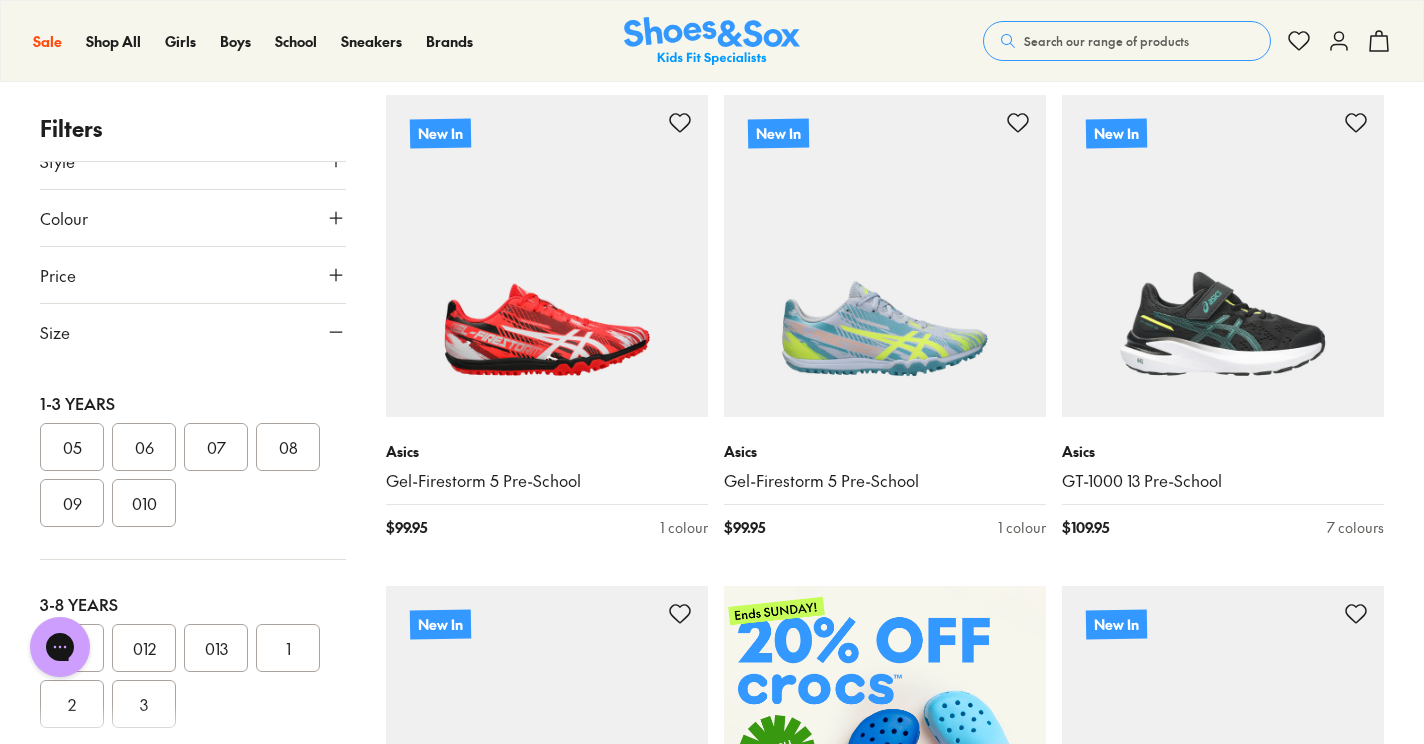 scroll, scrollTop: 193, scrollLeft: 0, axis: vertical 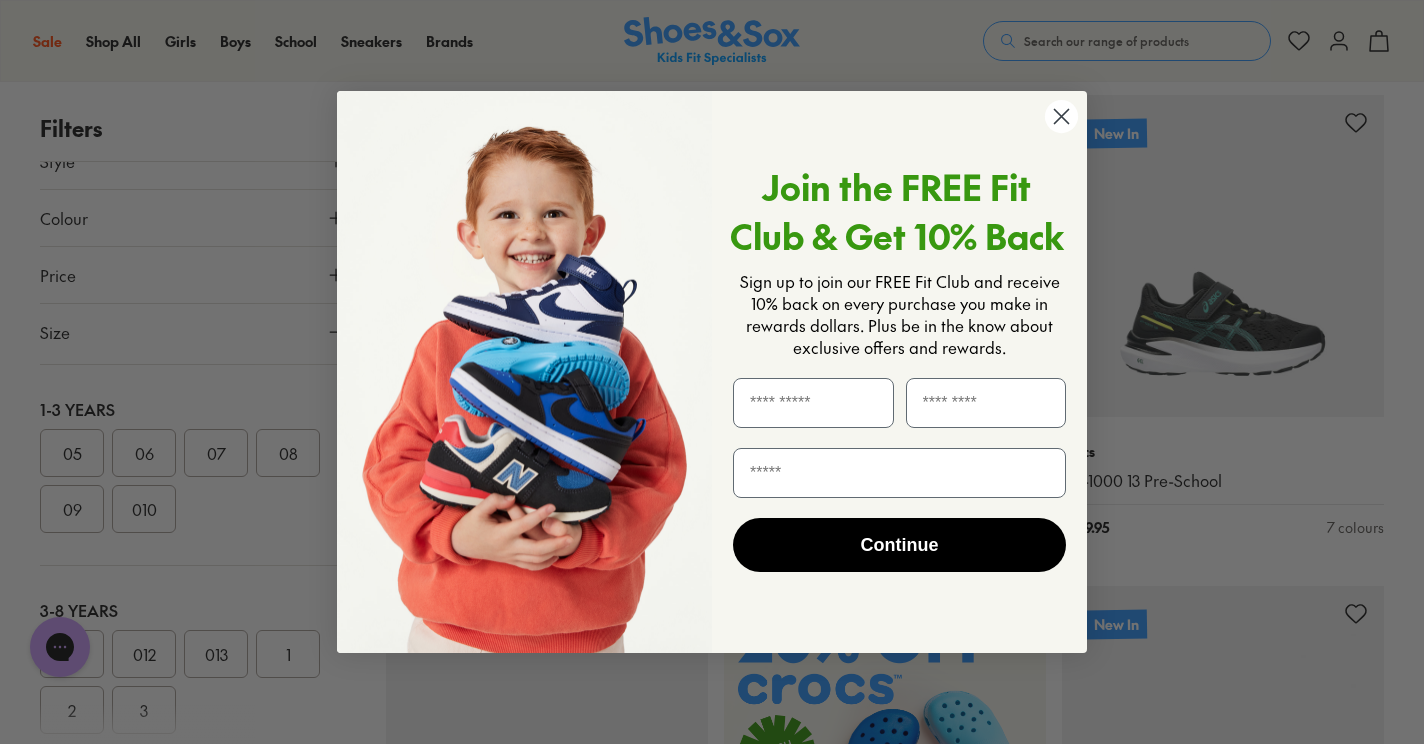 click 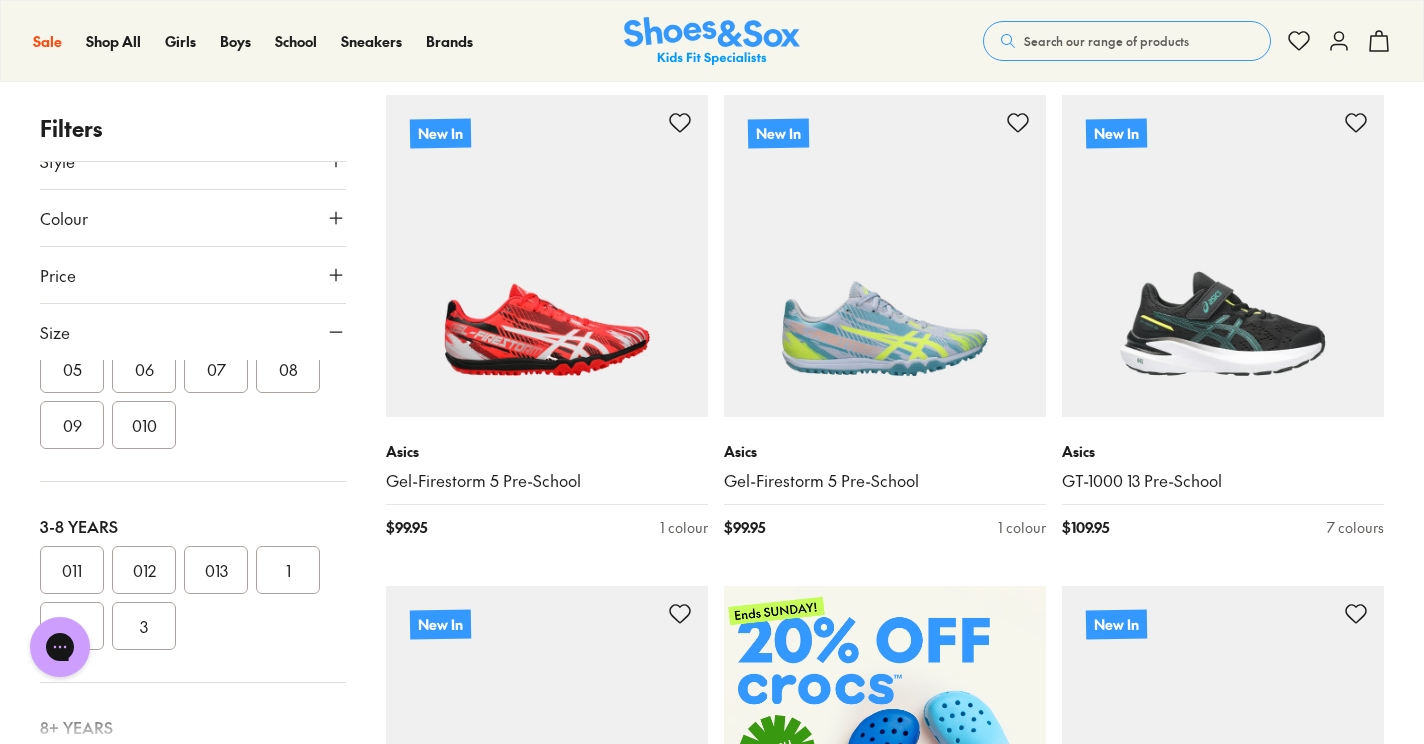 scroll, scrollTop: 279, scrollLeft: 0, axis: vertical 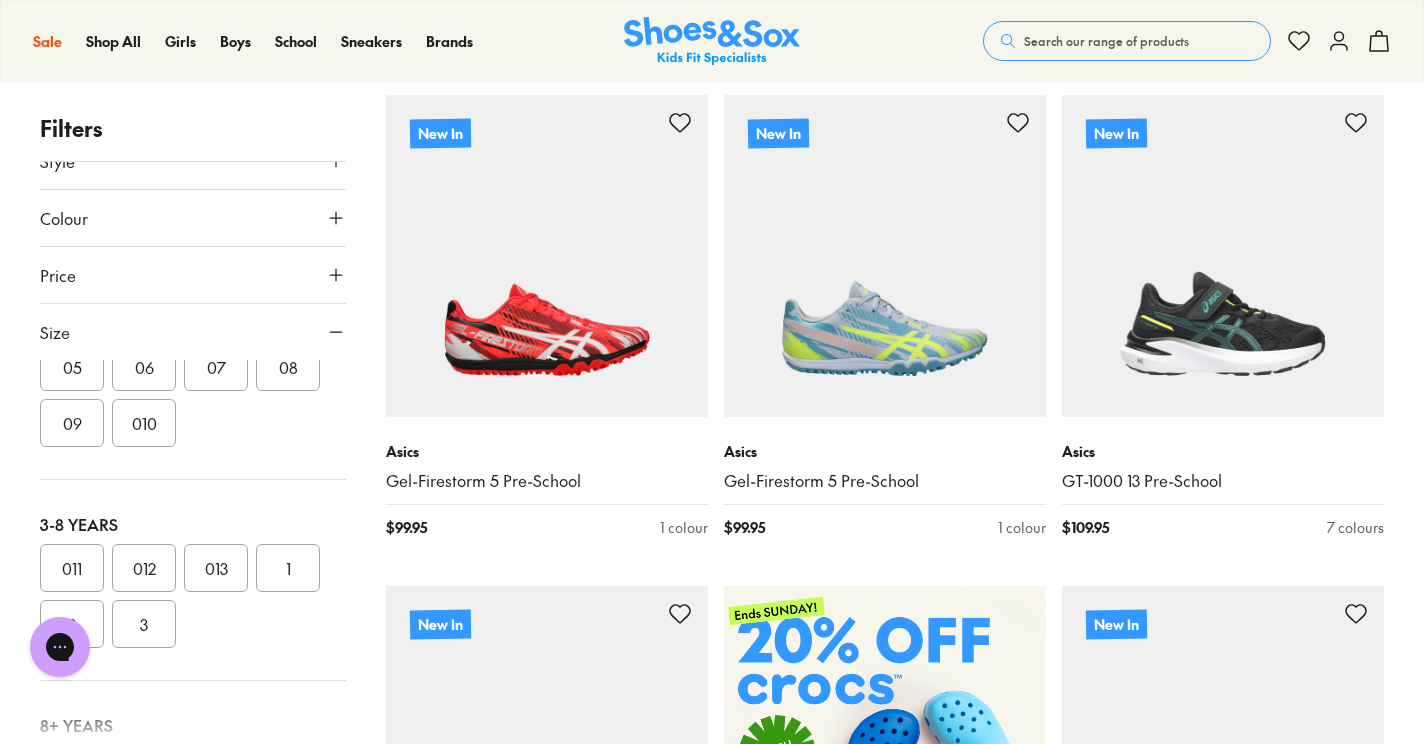 click on "09" at bounding box center (72, 423) 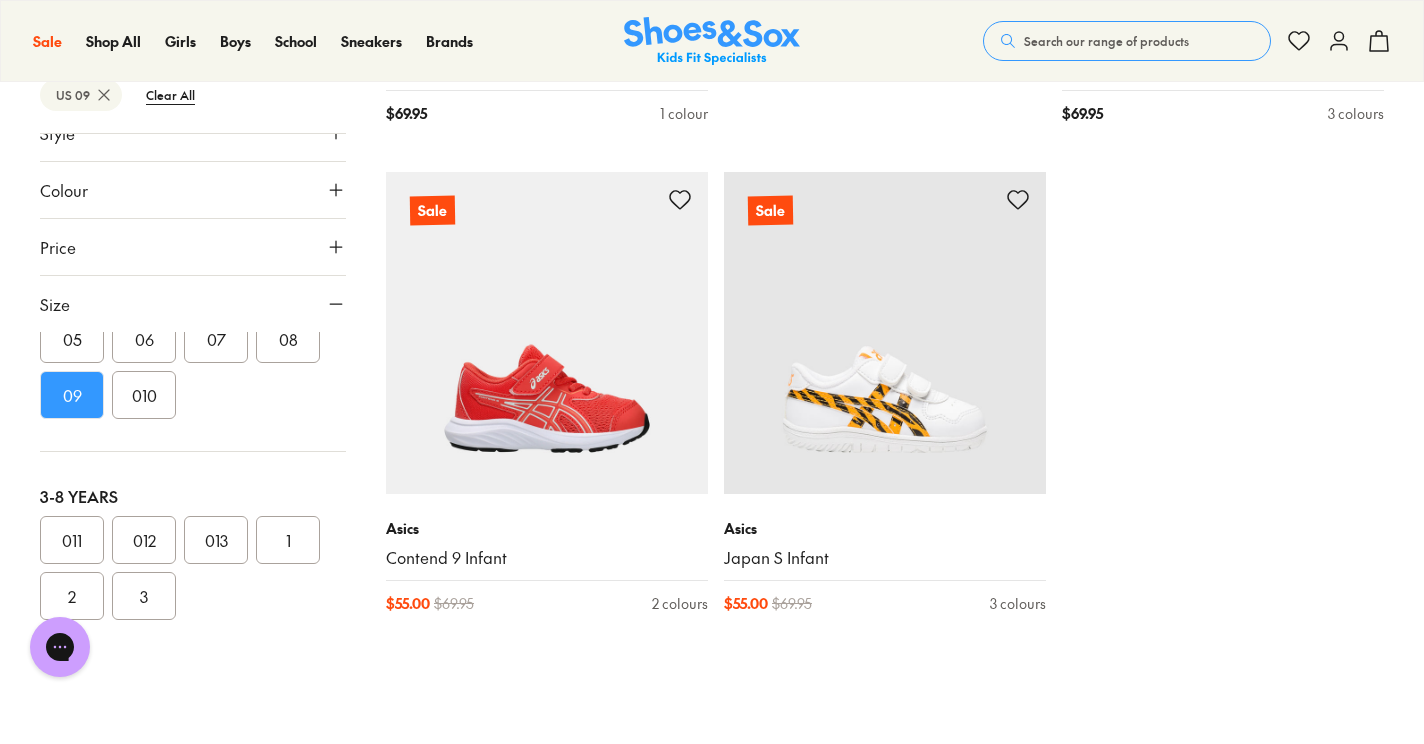 scroll, scrollTop: 1254, scrollLeft: 0, axis: vertical 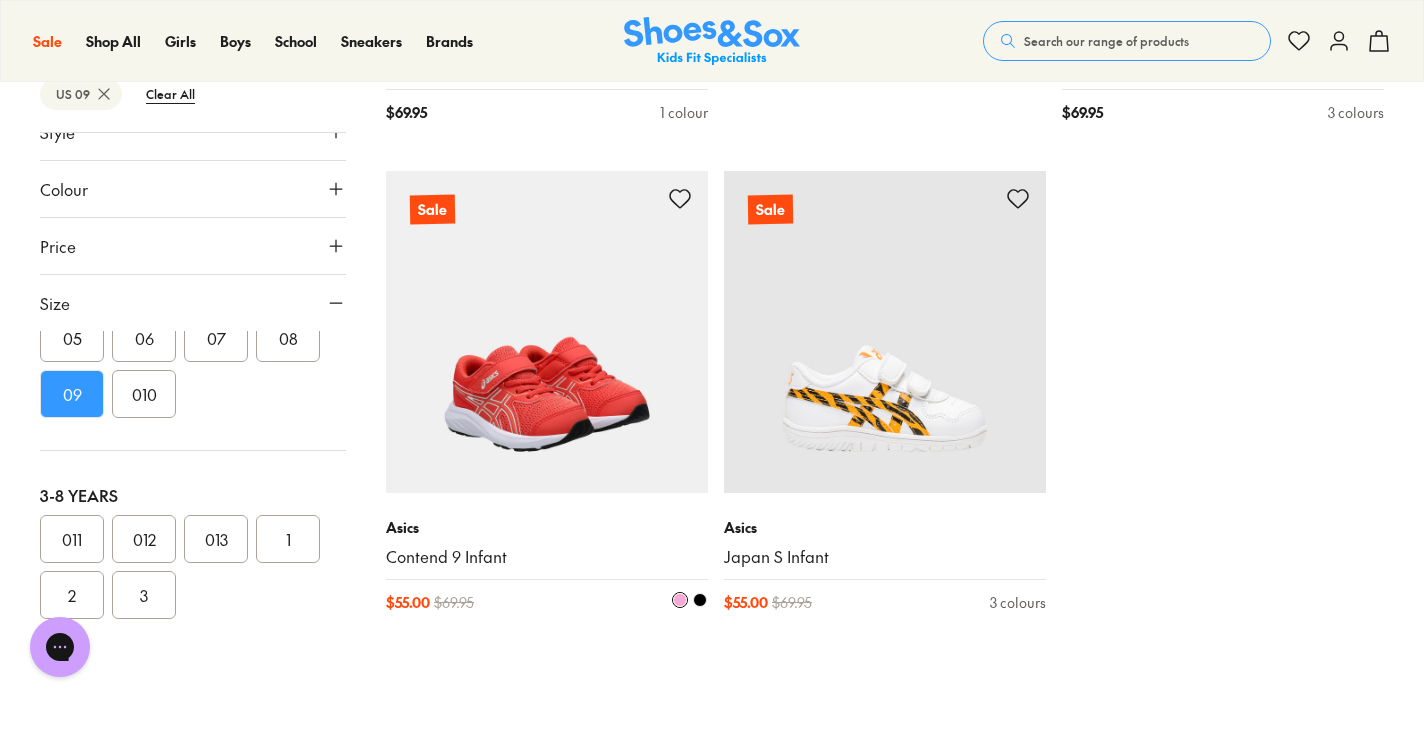 click at bounding box center [547, 332] 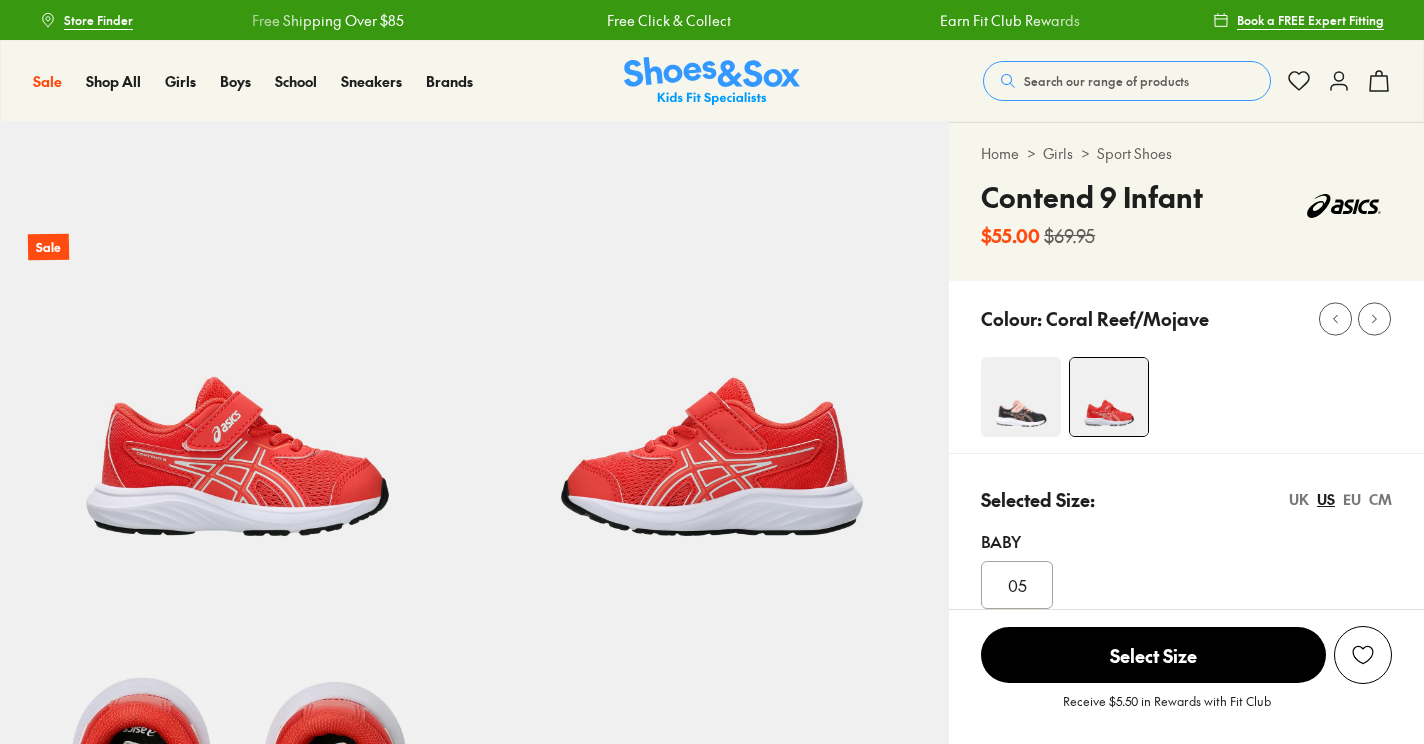 scroll, scrollTop: 0, scrollLeft: 0, axis: both 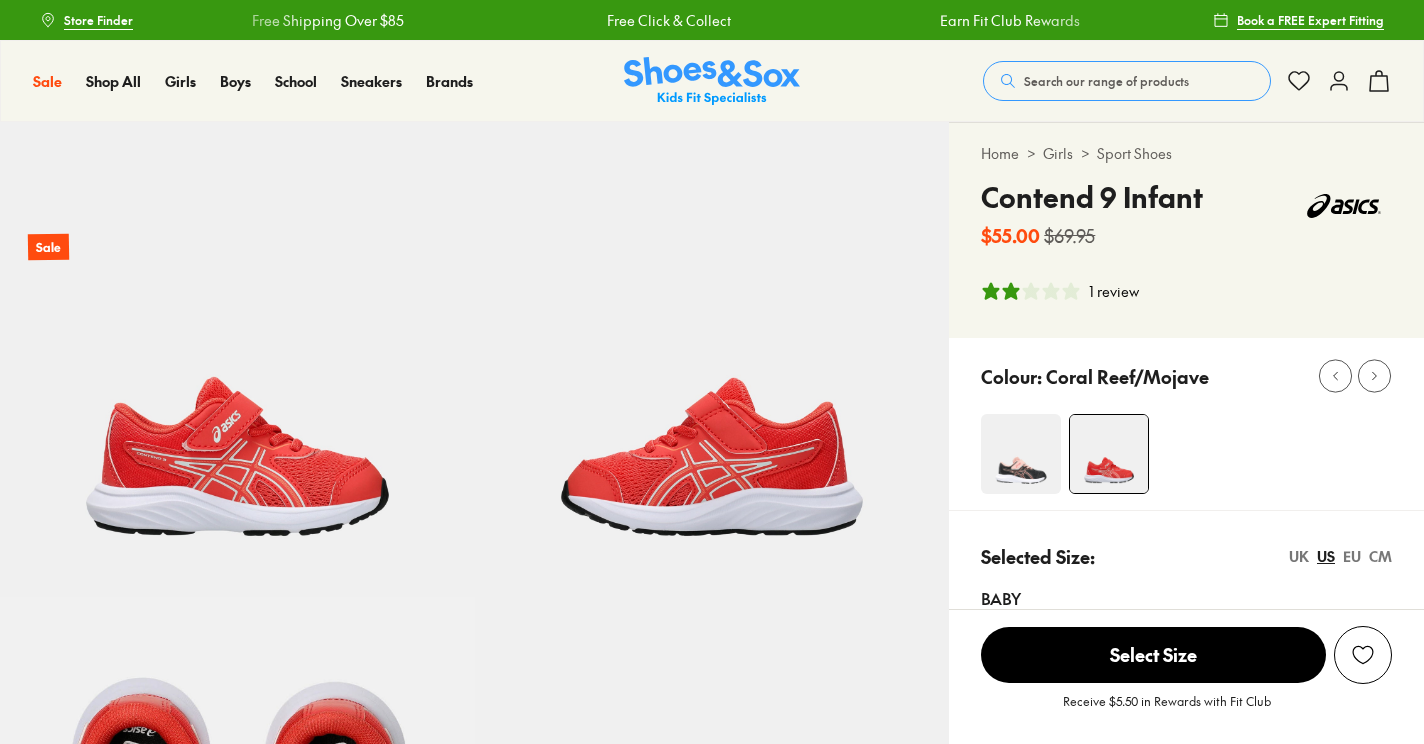 select on "*" 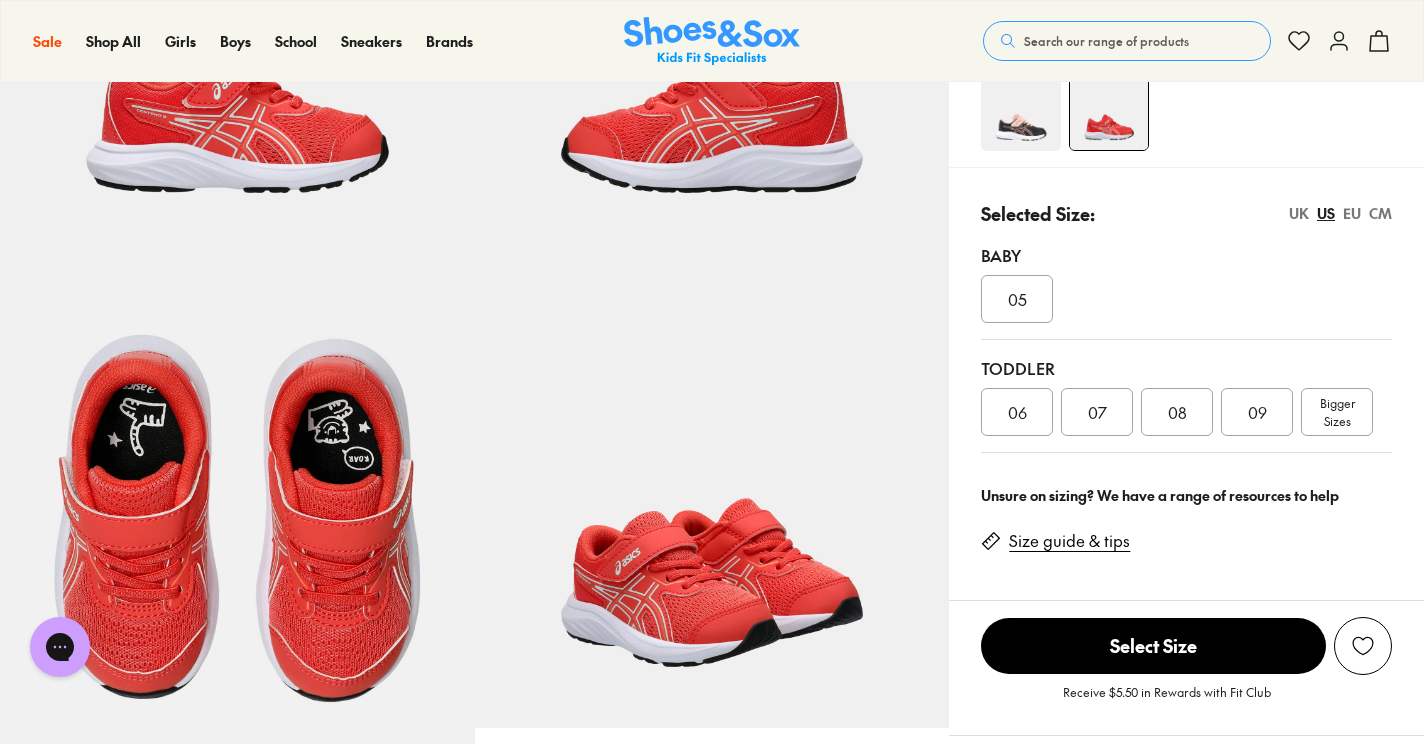 scroll, scrollTop: 344, scrollLeft: 0, axis: vertical 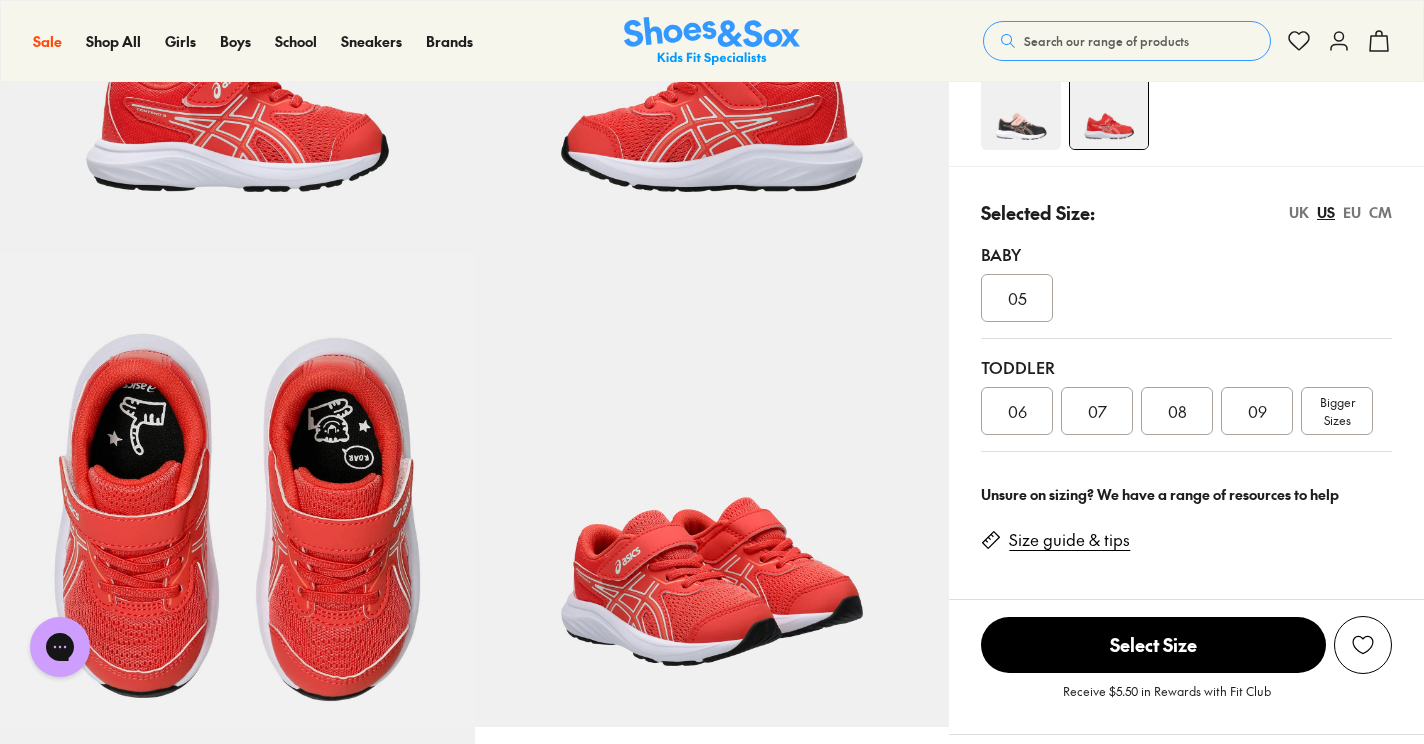 click on "09" at bounding box center [1257, 411] 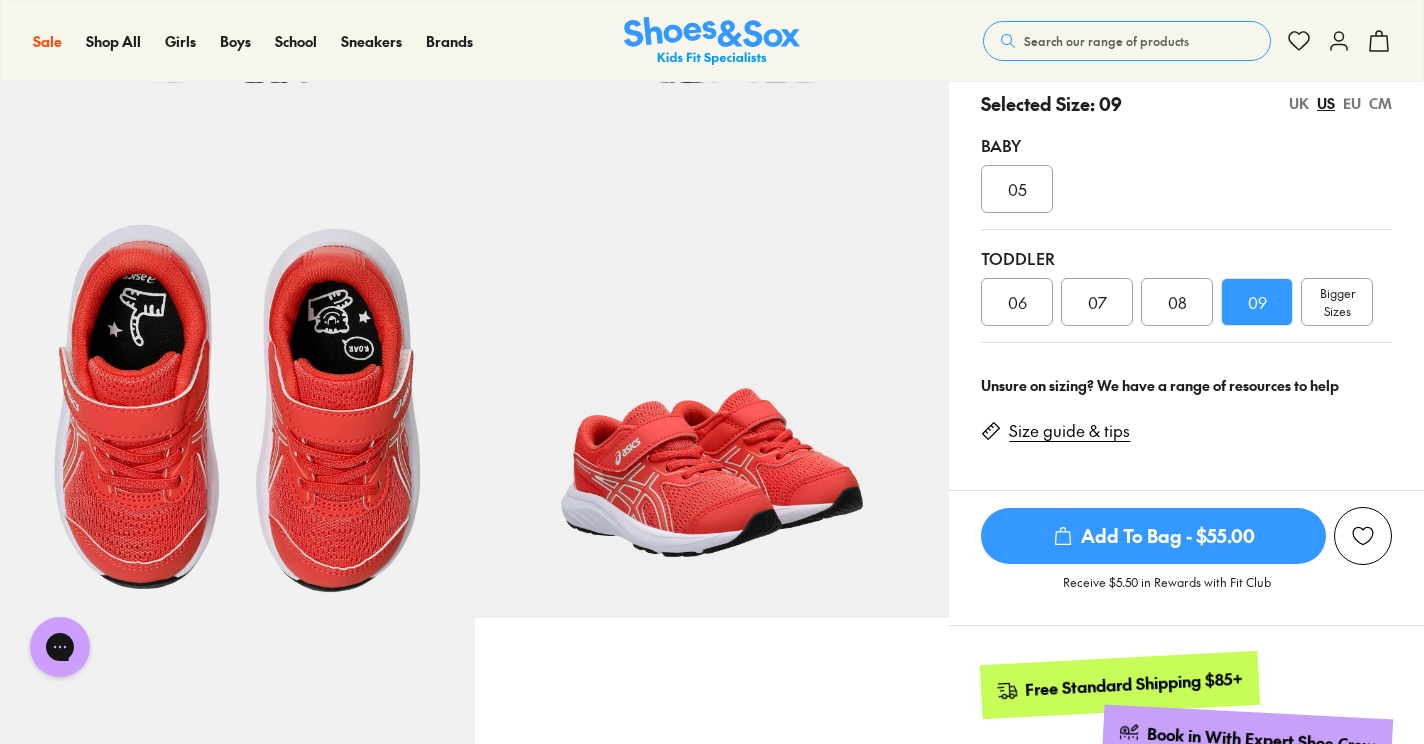 scroll, scrollTop: 0, scrollLeft: 0, axis: both 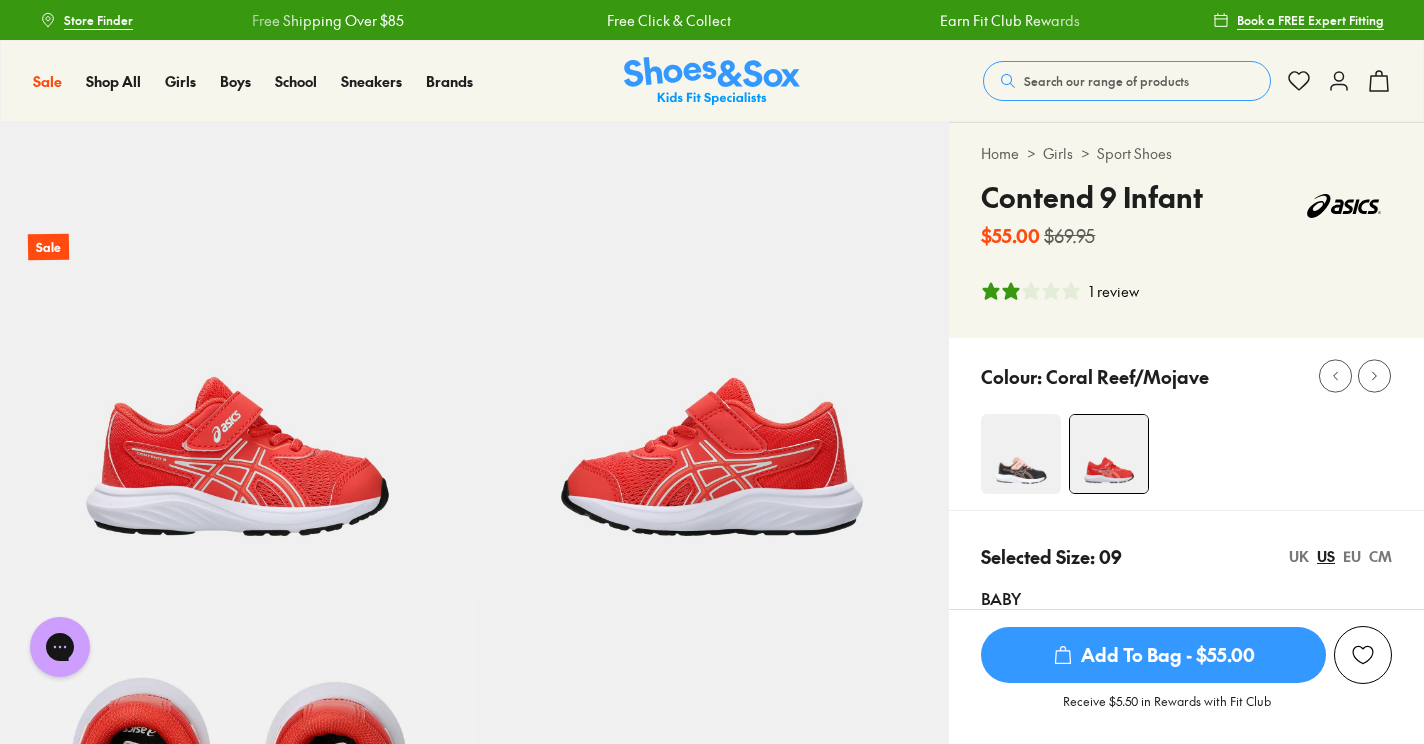 click on "Home
>
Girls
>
Sport Shoes
Contend 9 Infant
$55.00 $69.95
1 review" at bounding box center (1186, 230) 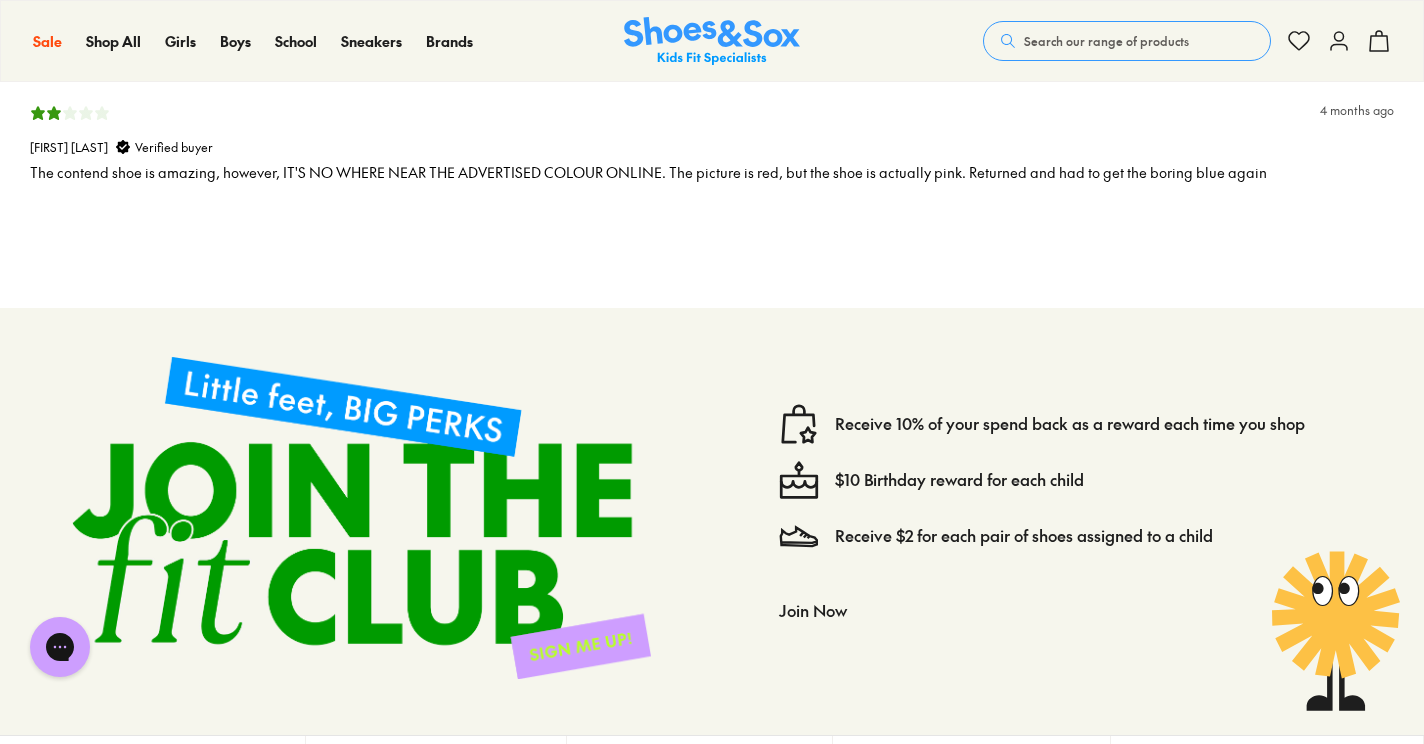 scroll, scrollTop: 3403, scrollLeft: 0, axis: vertical 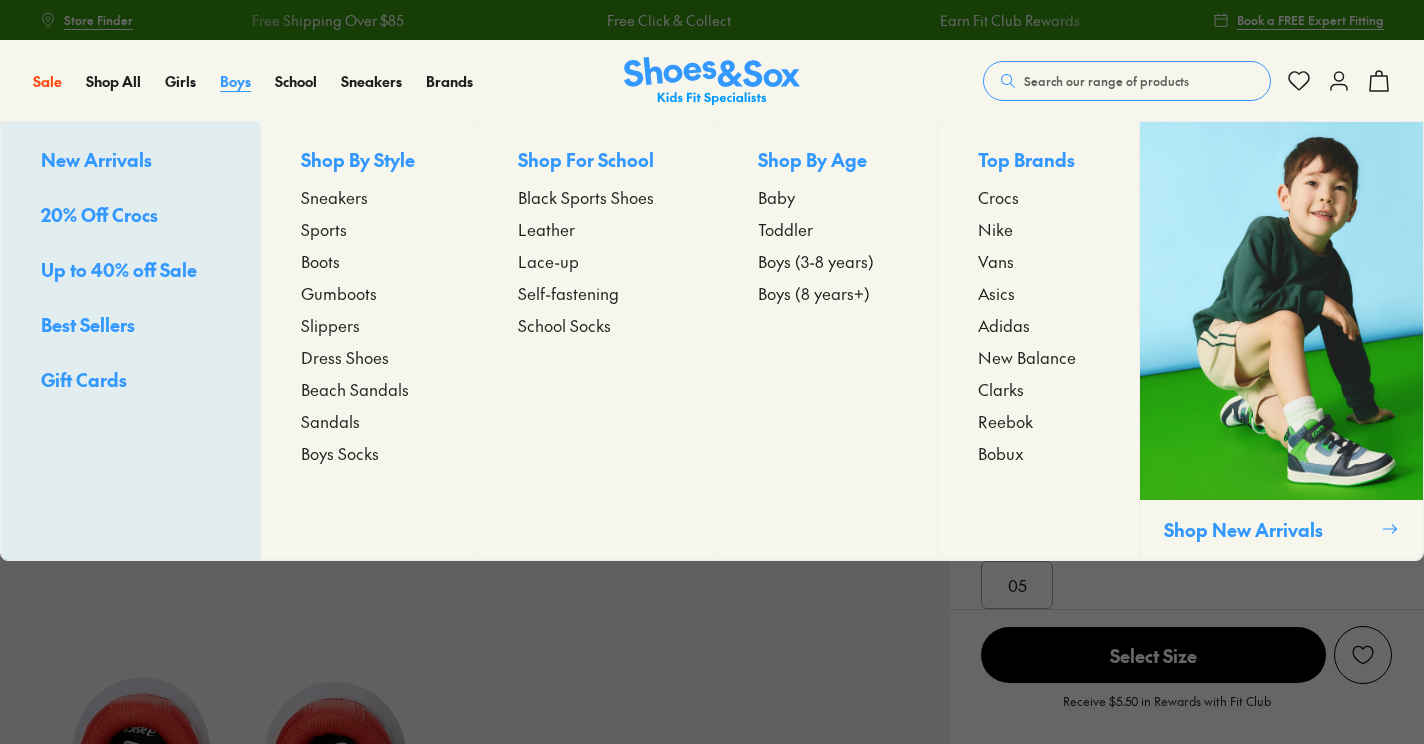 select on "*" 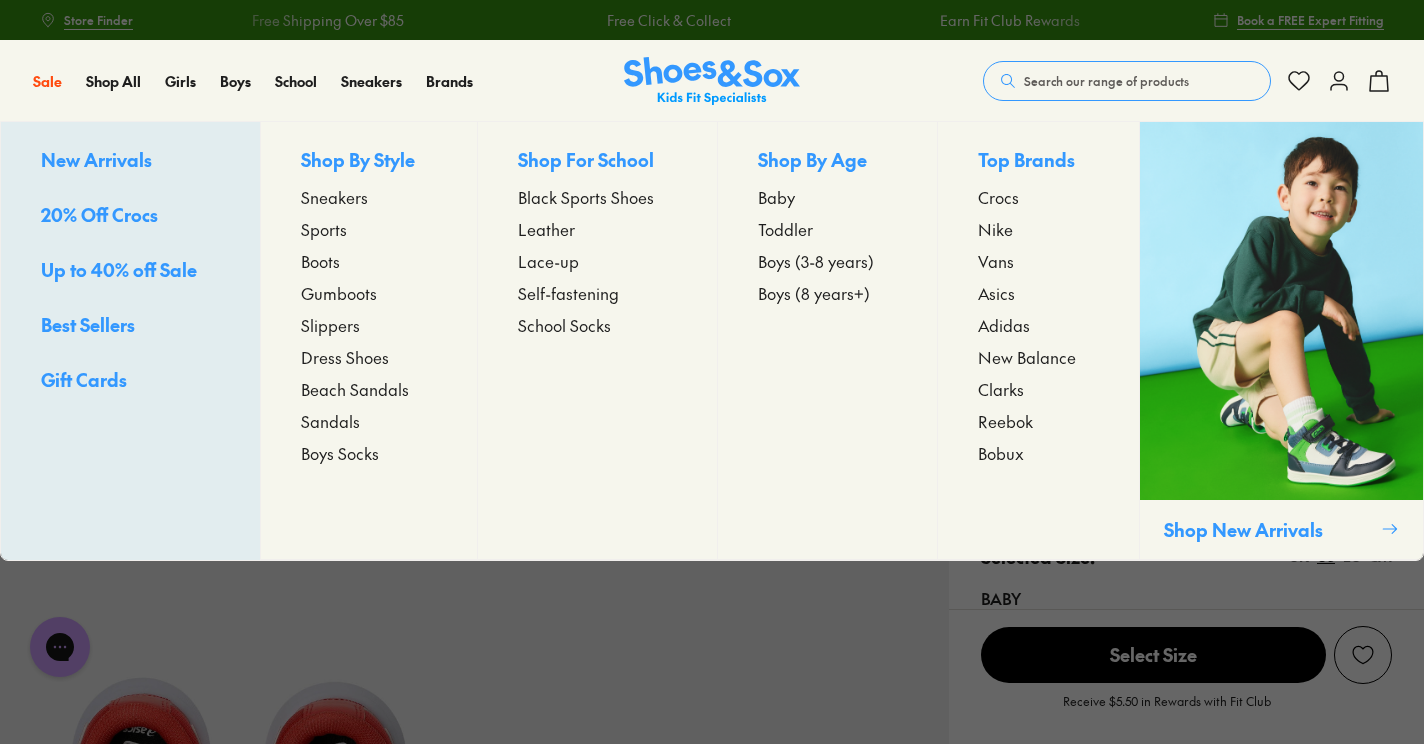 scroll, scrollTop: 0, scrollLeft: 0, axis: both 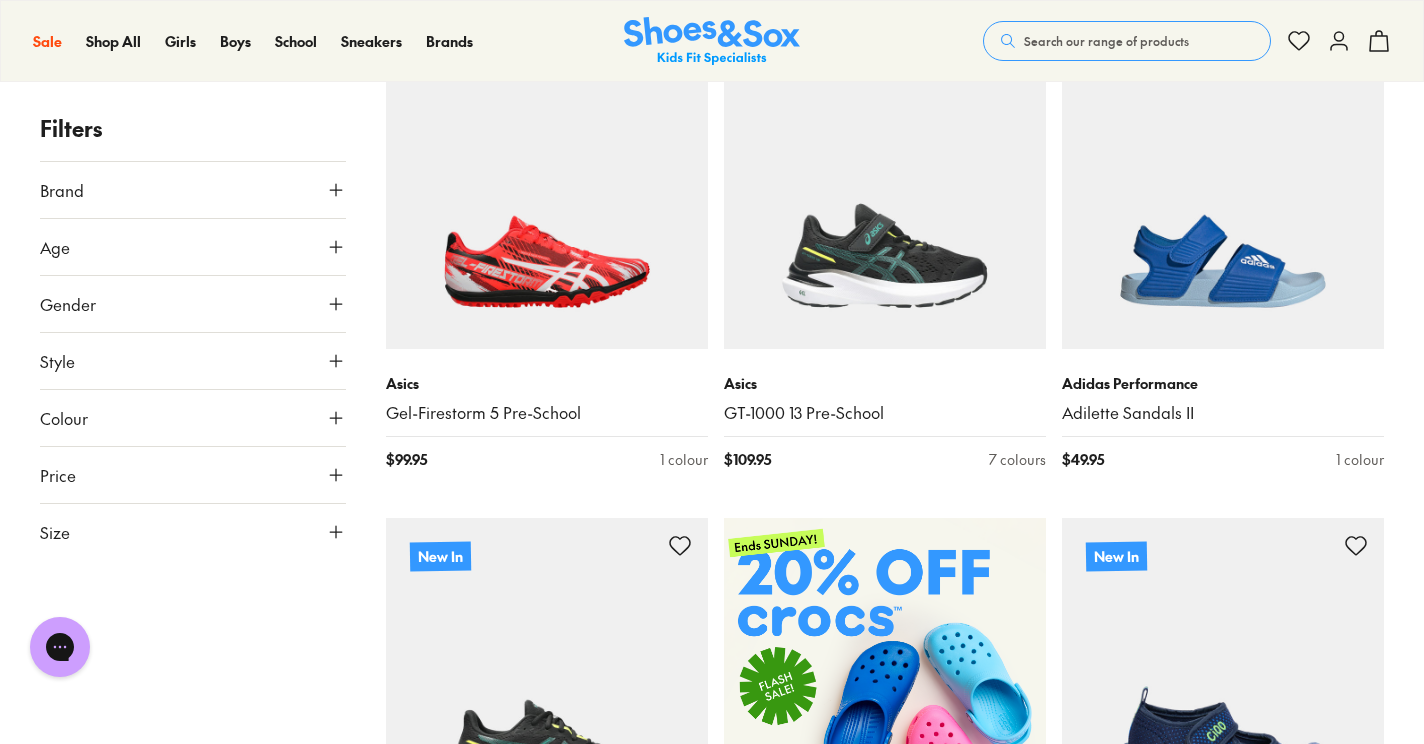 click on "Size" at bounding box center (55, 532) 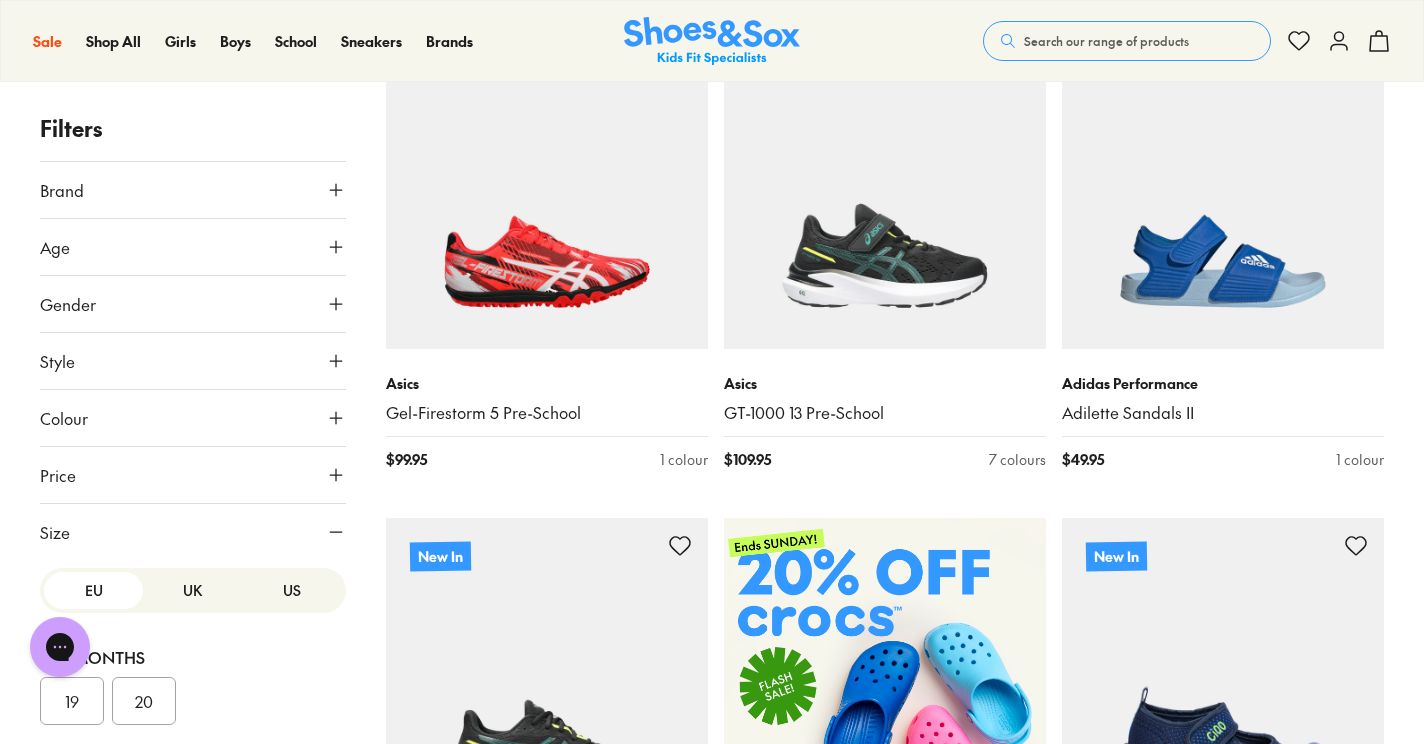 scroll, scrollTop: 200, scrollLeft: 0, axis: vertical 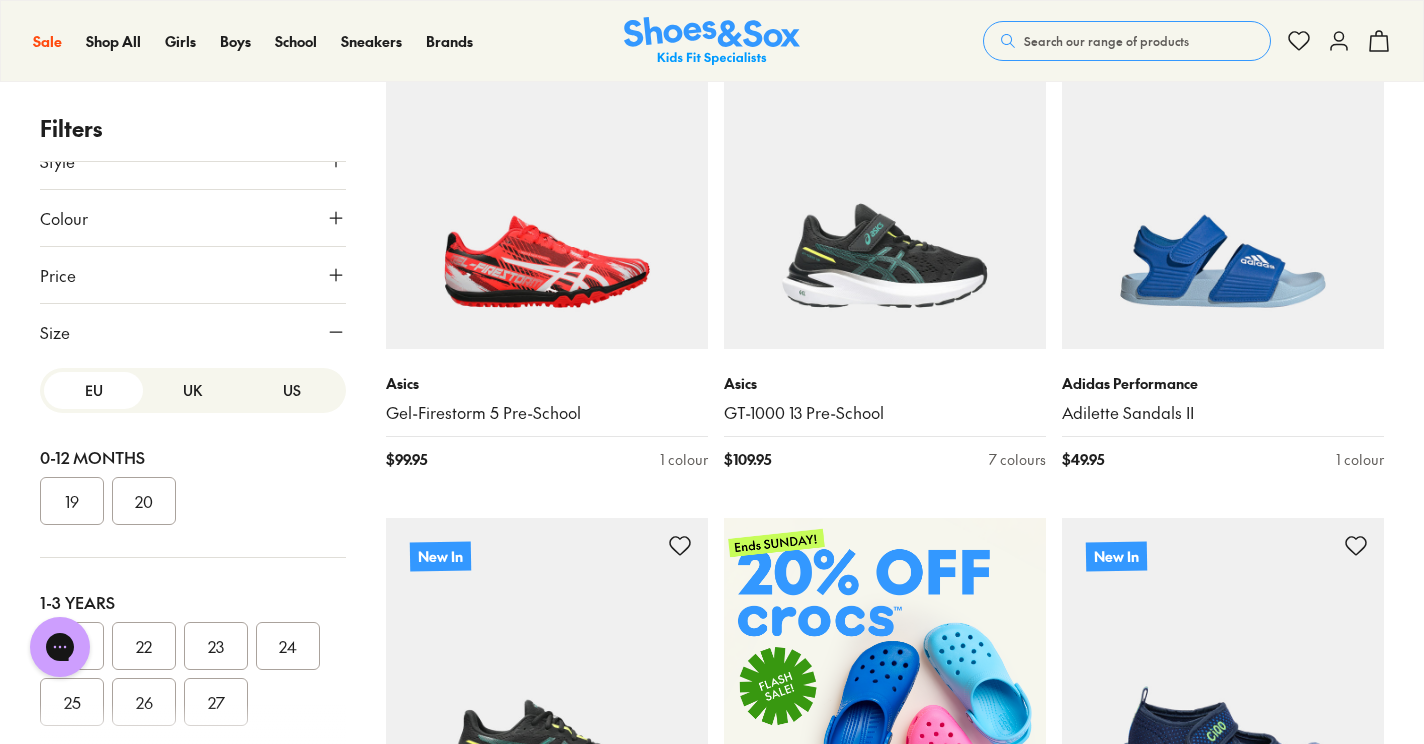 click on "US" at bounding box center (292, 390) 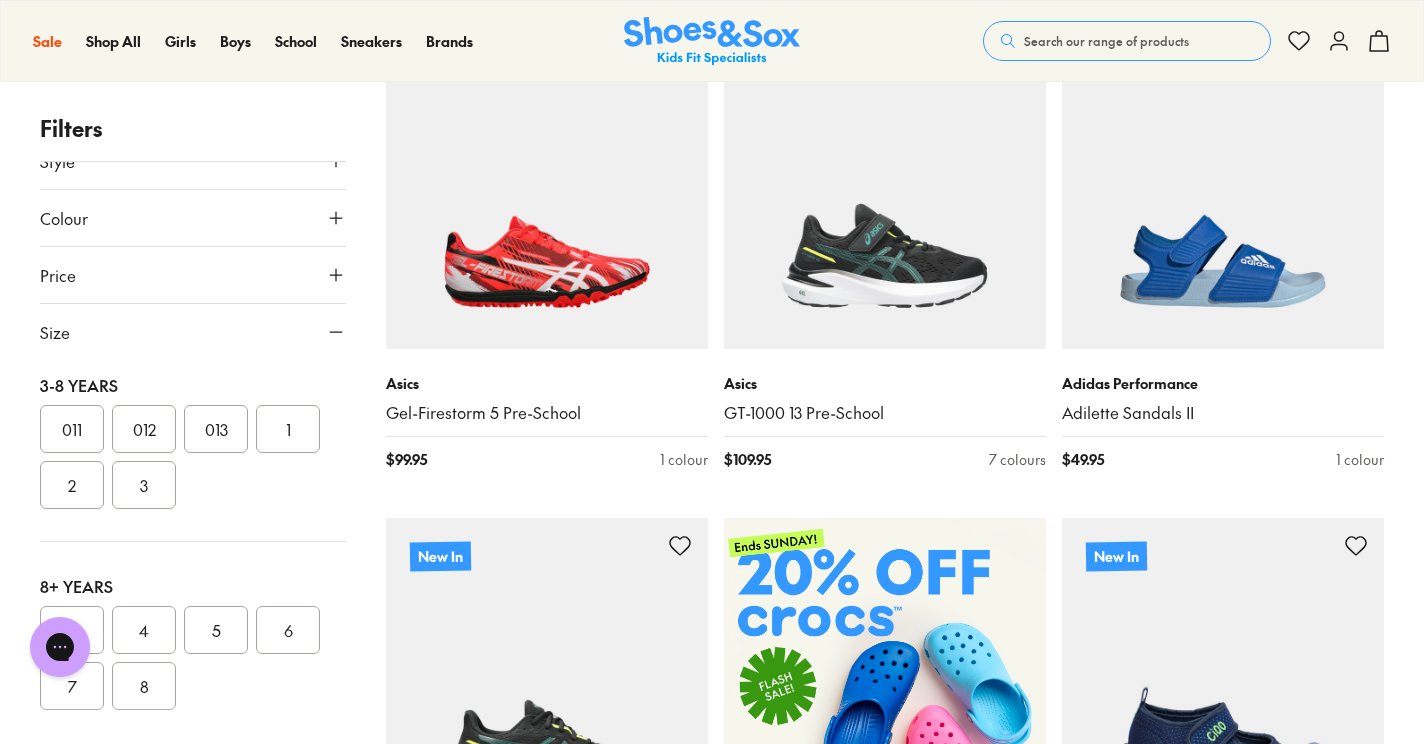 scroll, scrollTop: 417, scrollLeft: 0, axis: vertical 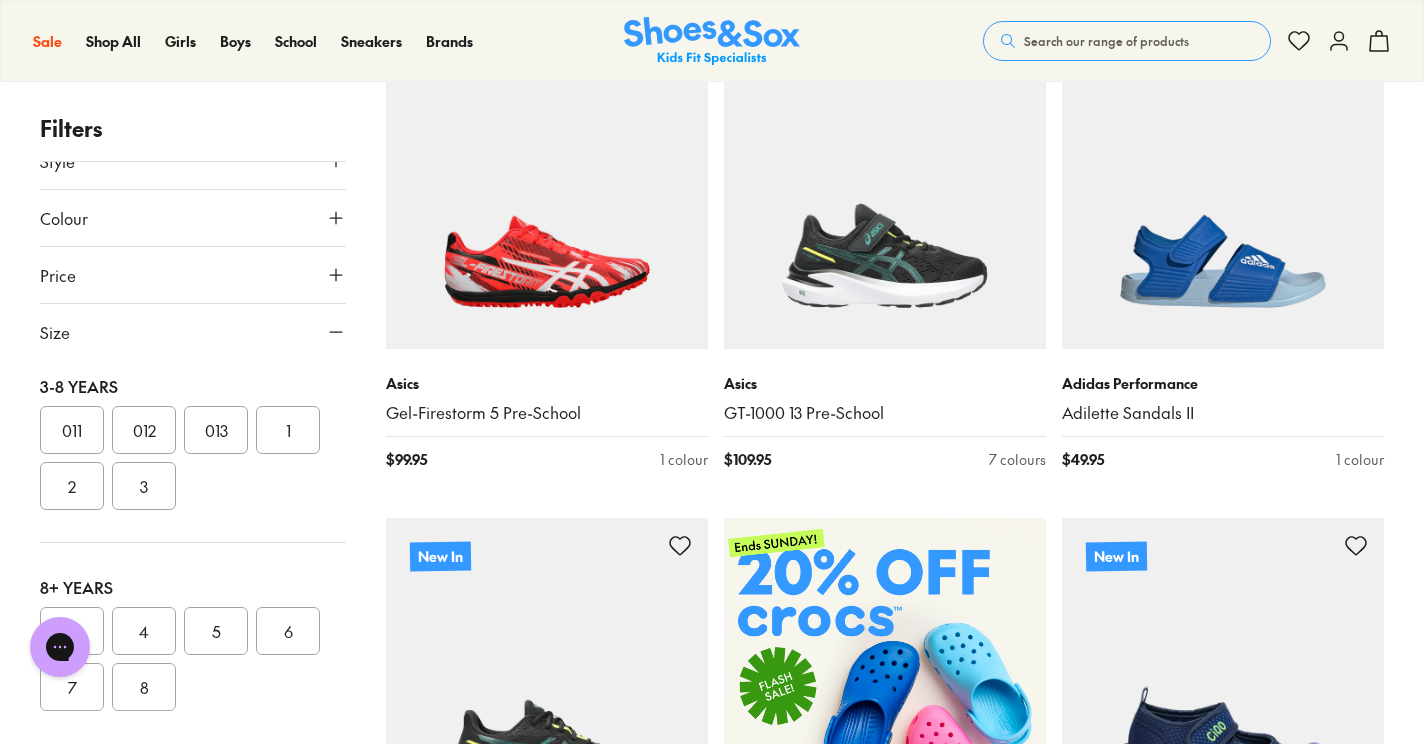 click on "013" at bounding box center [216, 430] 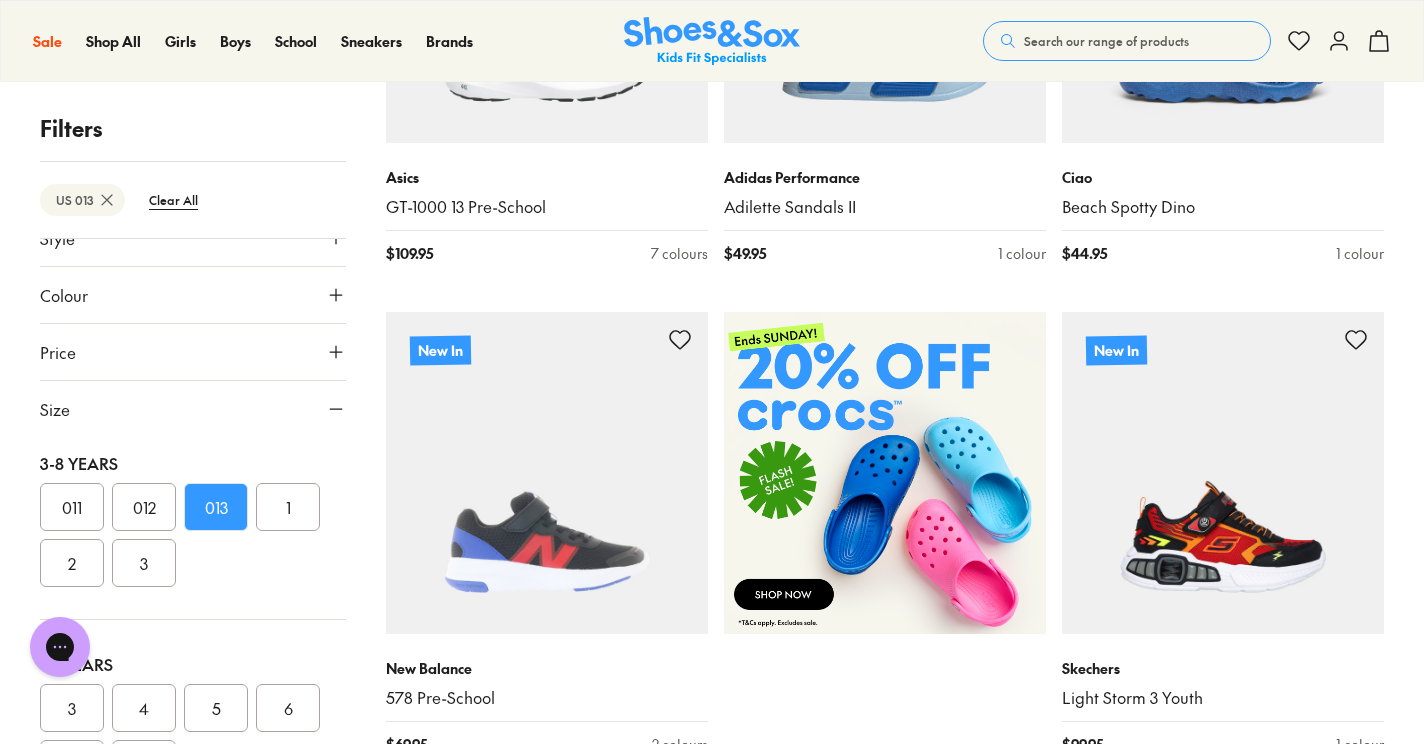 scroll, scrollTop: 732, scrollLeft: 0, axis: vertical 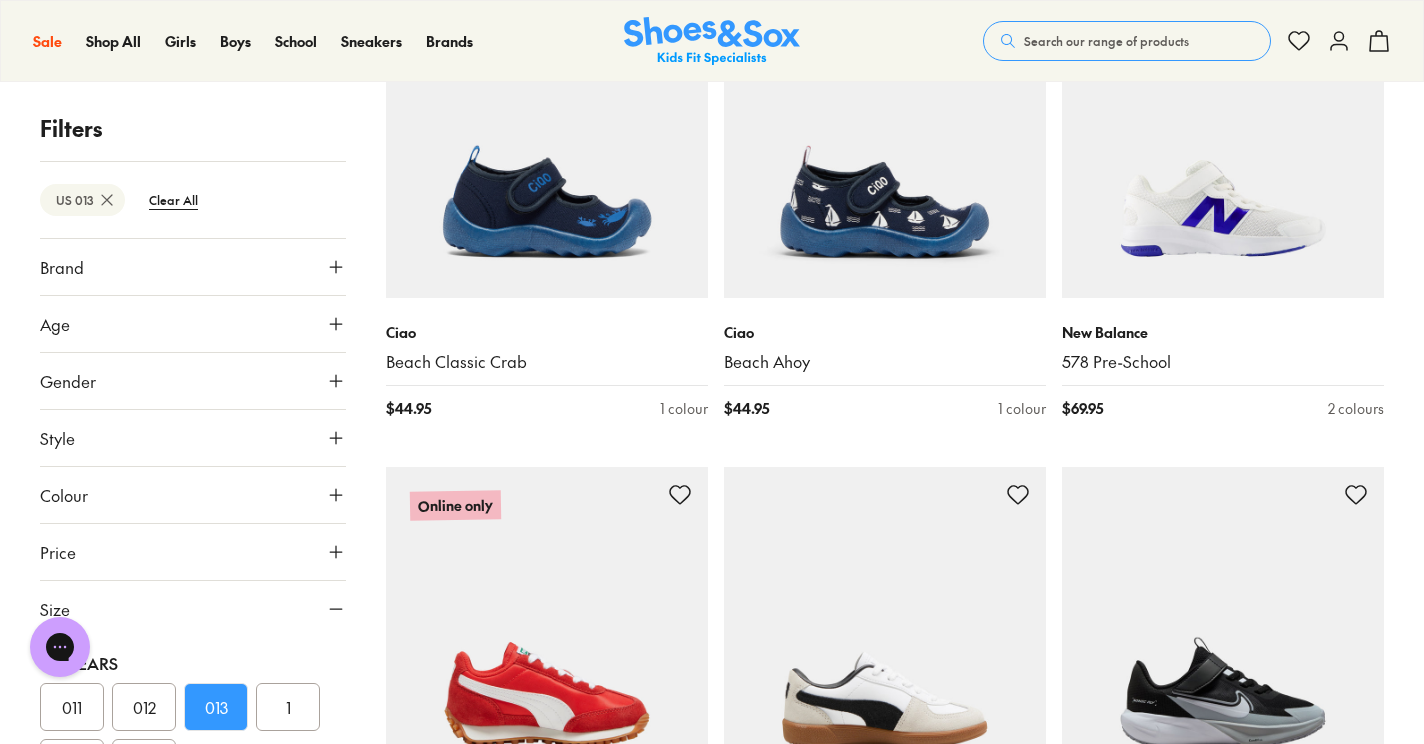 click on "Brand" at bounding box center (193, 267) 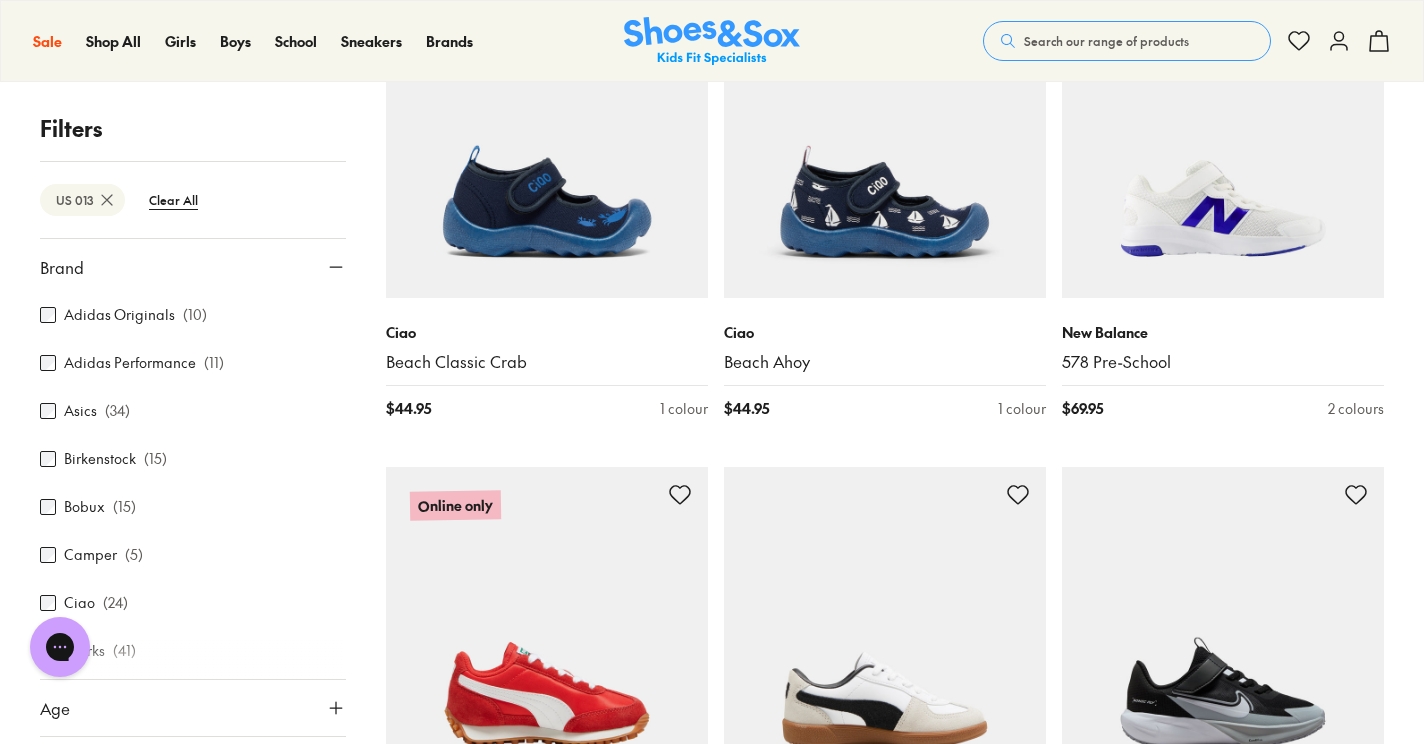 click on "Asics" at bounding box center [80, 411] 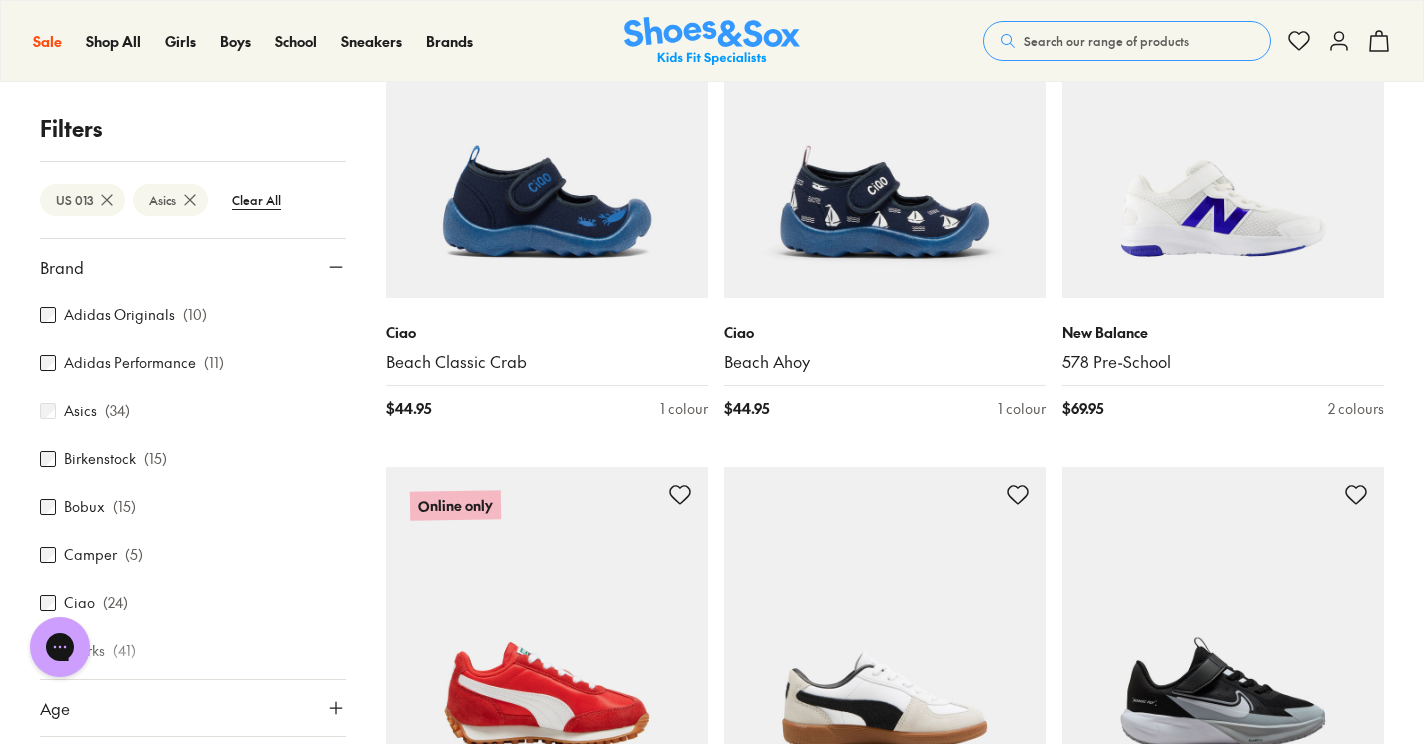 scroll, scrollTop: 0, scrollLeft: 0, axis: both 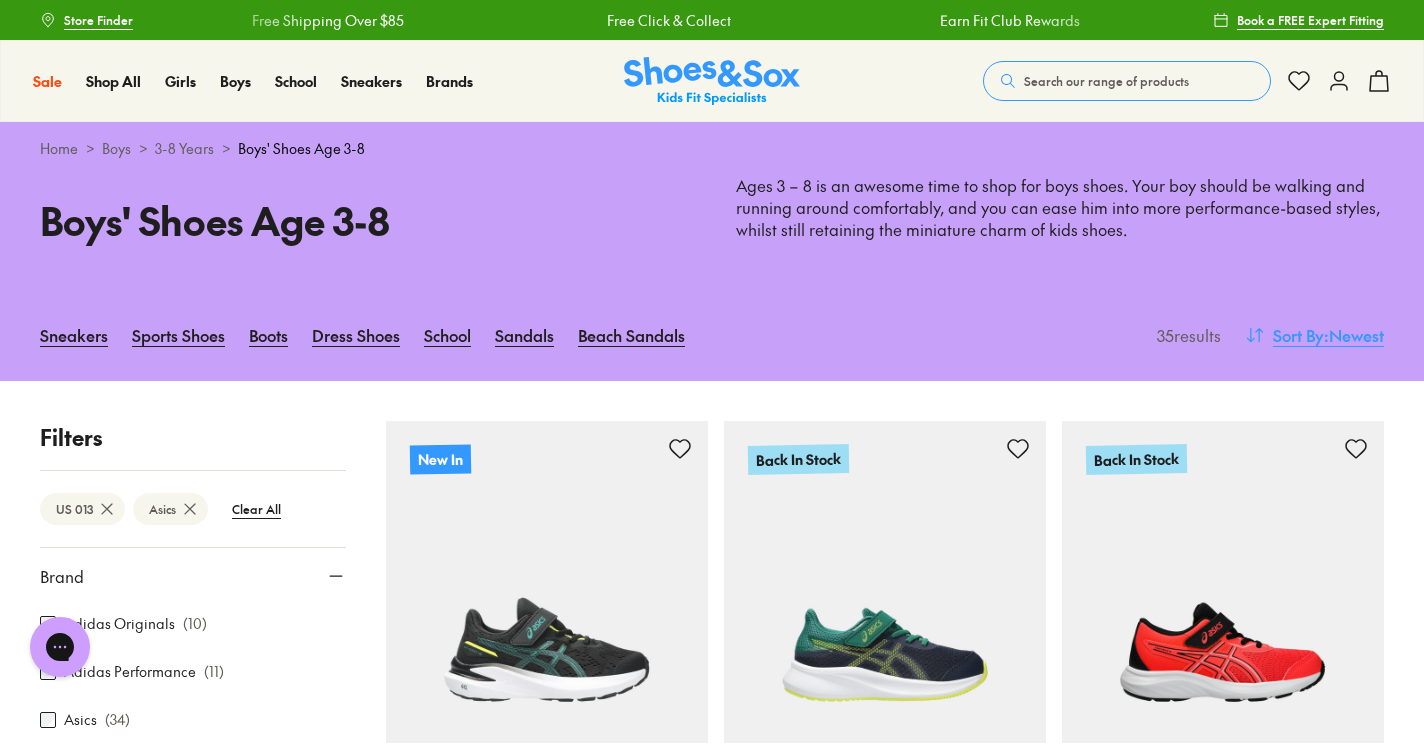 click on ":  Newest" at bounding box center (1354, 335) 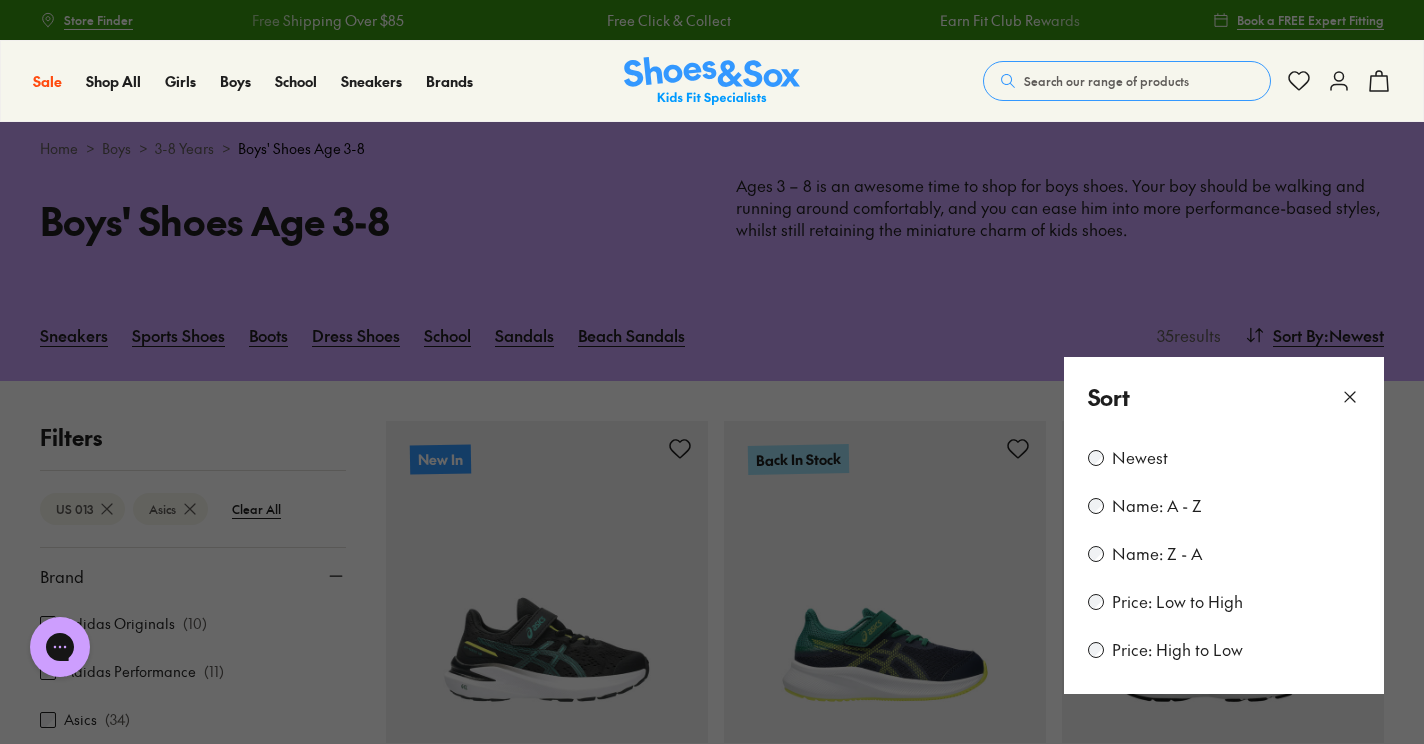 click on "Price: Low to High" at bounding box center (1177, 602) 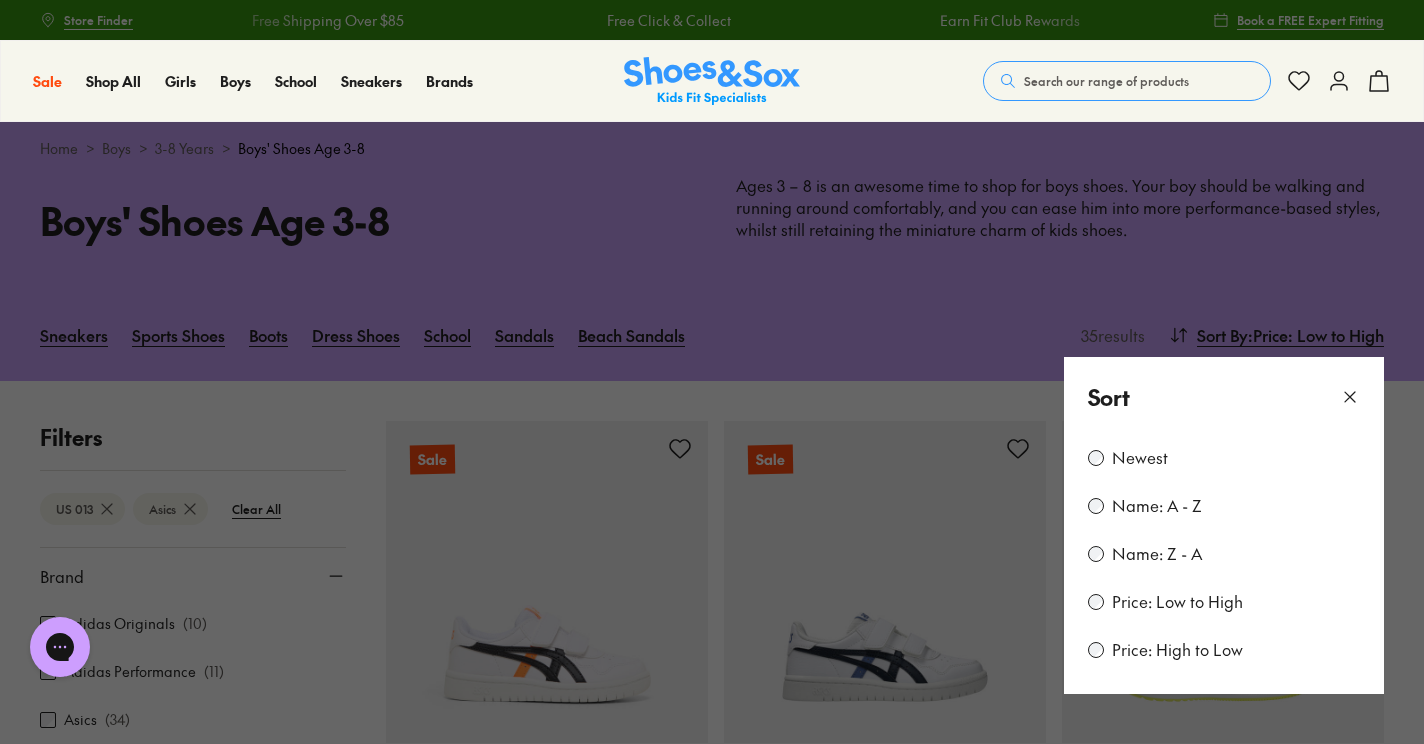 click at bounding box center (712, 372) 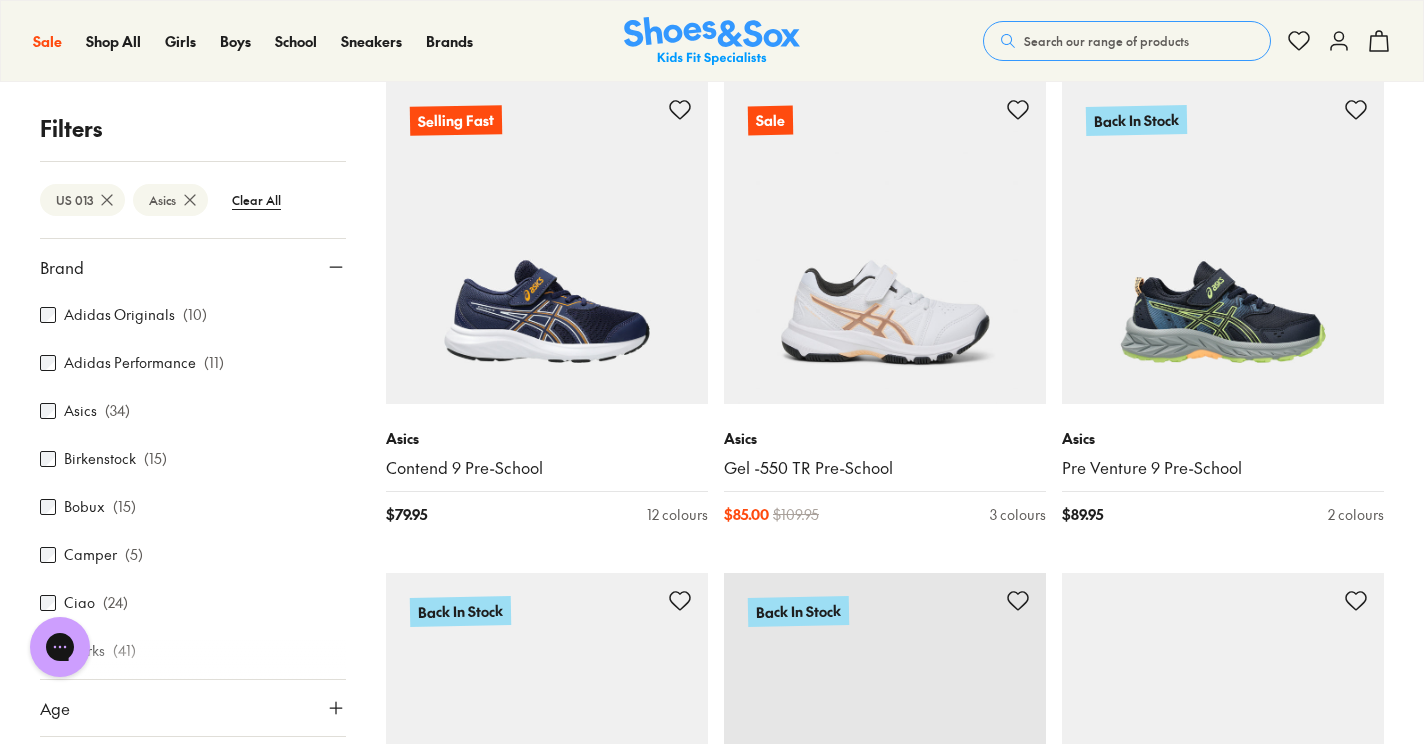 scroll, scrollTop: 2794, scrollLeft: 0, axis: vertical 